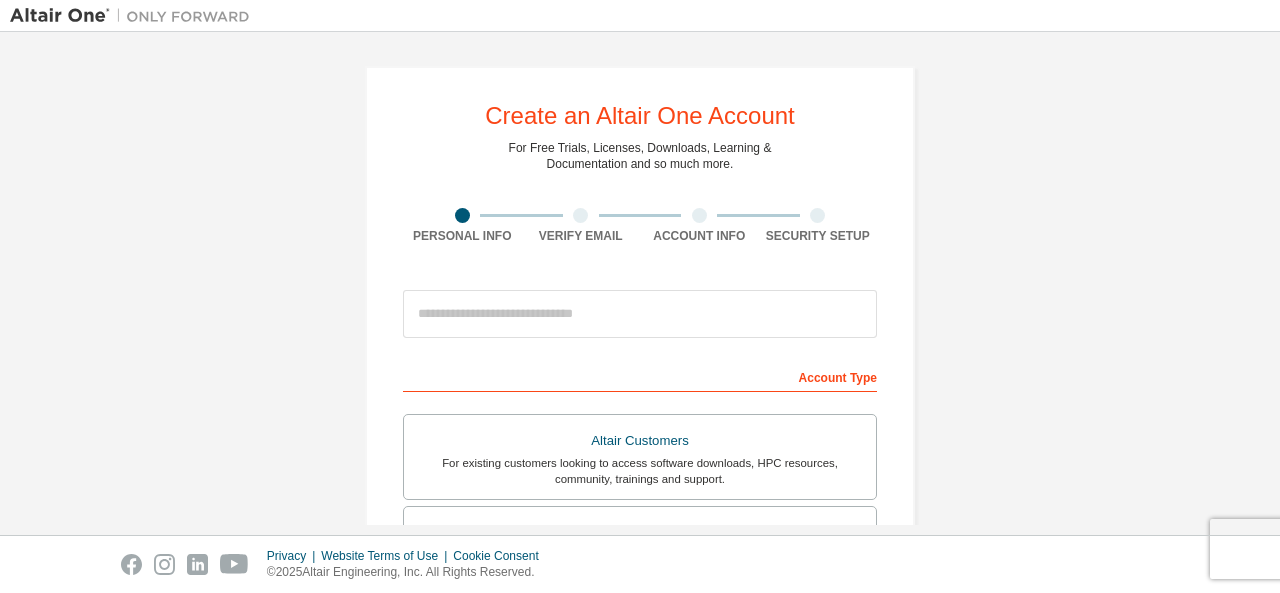 scroll, scrollTop: 0, scrollLeft: 0, axis: both 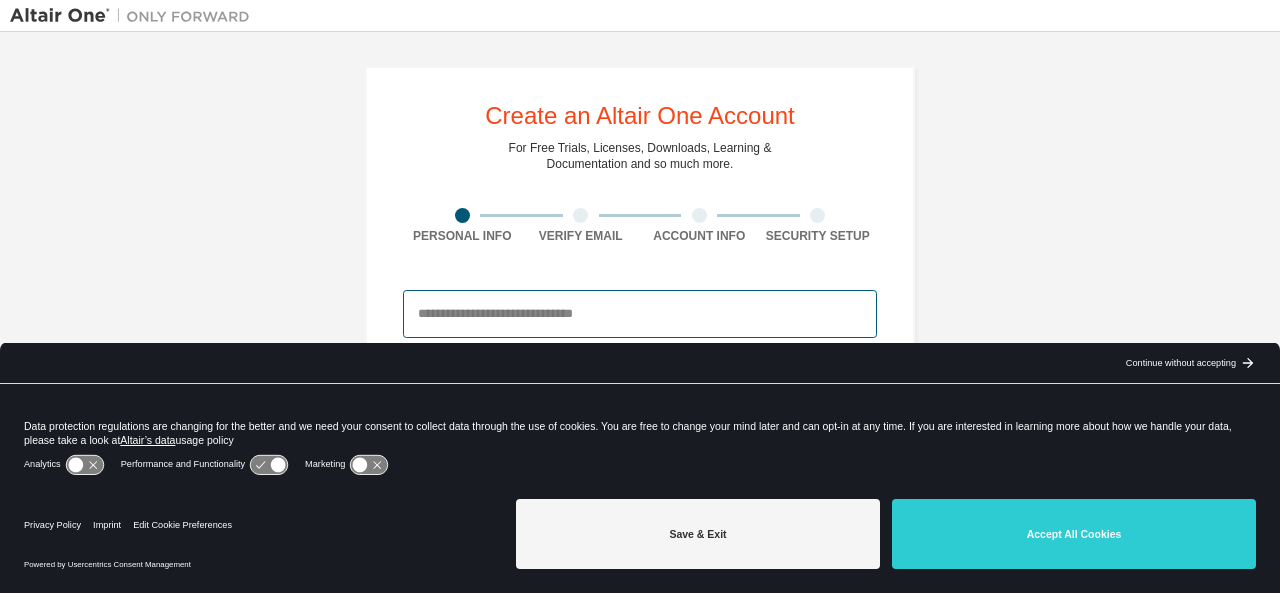 click at bounding box center (640, 314) 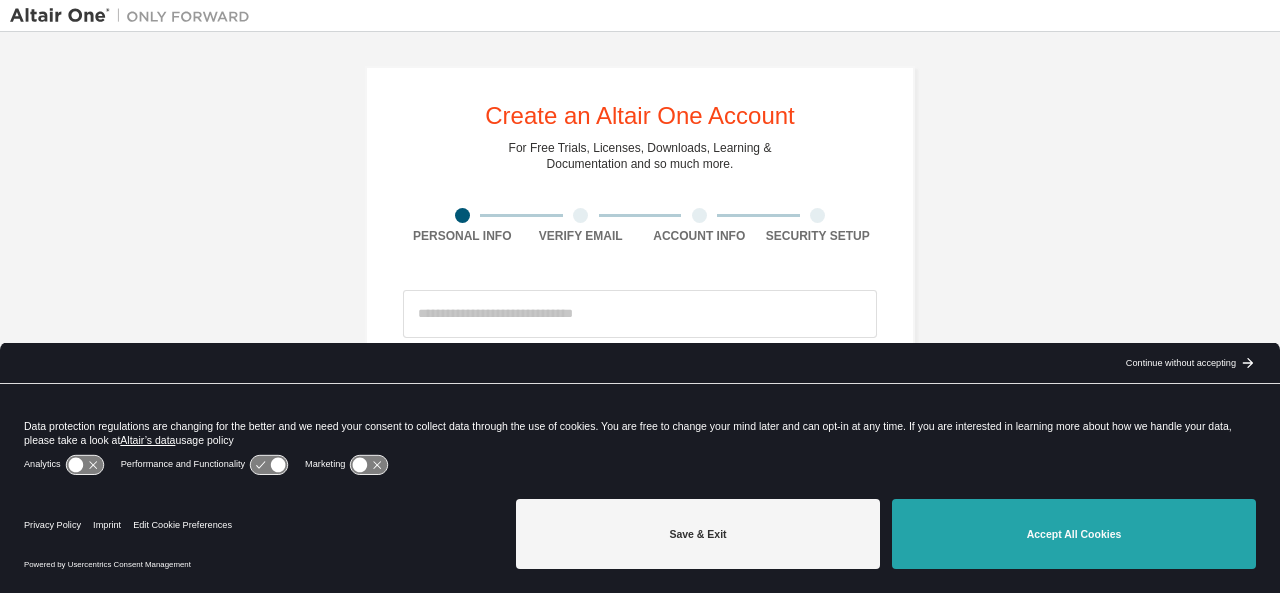 click on "Accept All Cookies" at bounding box center [1074, 534] 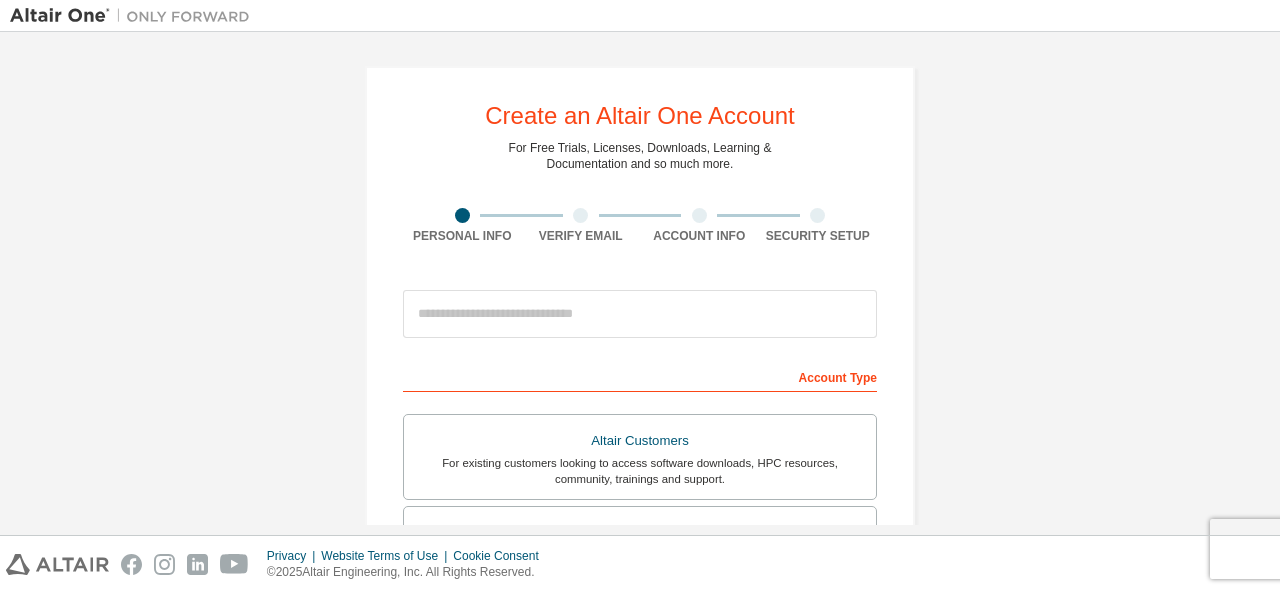 scroll, scrollTop: 164, scrollLeft: 0, axis: vertical 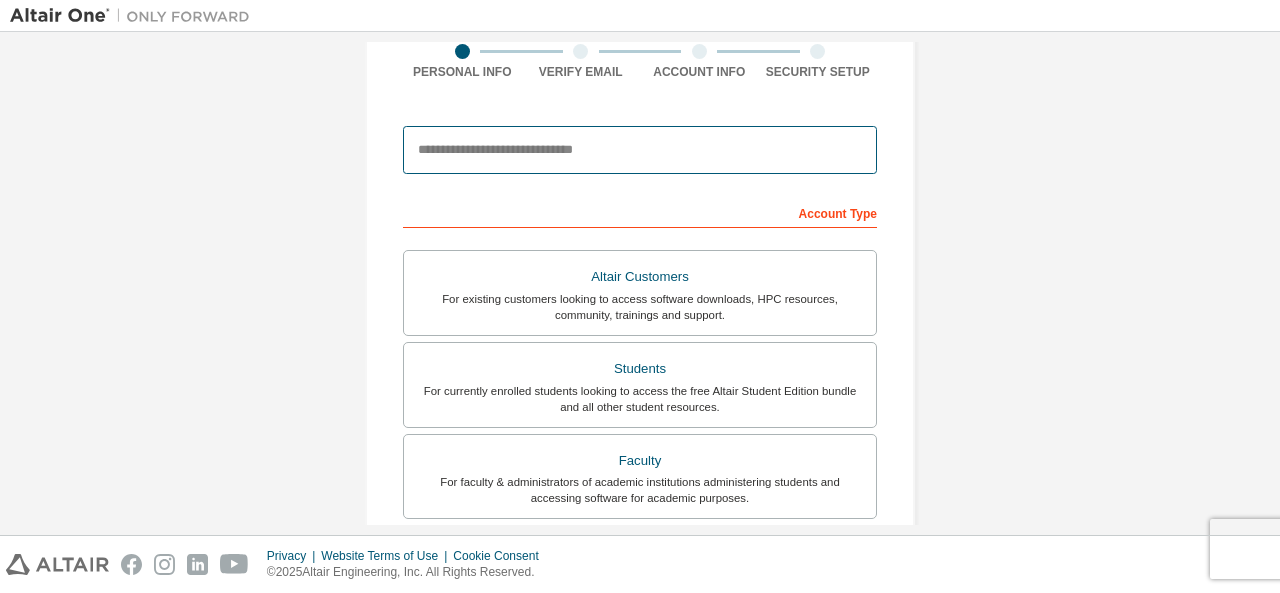 click at bounding box center (640, 150) 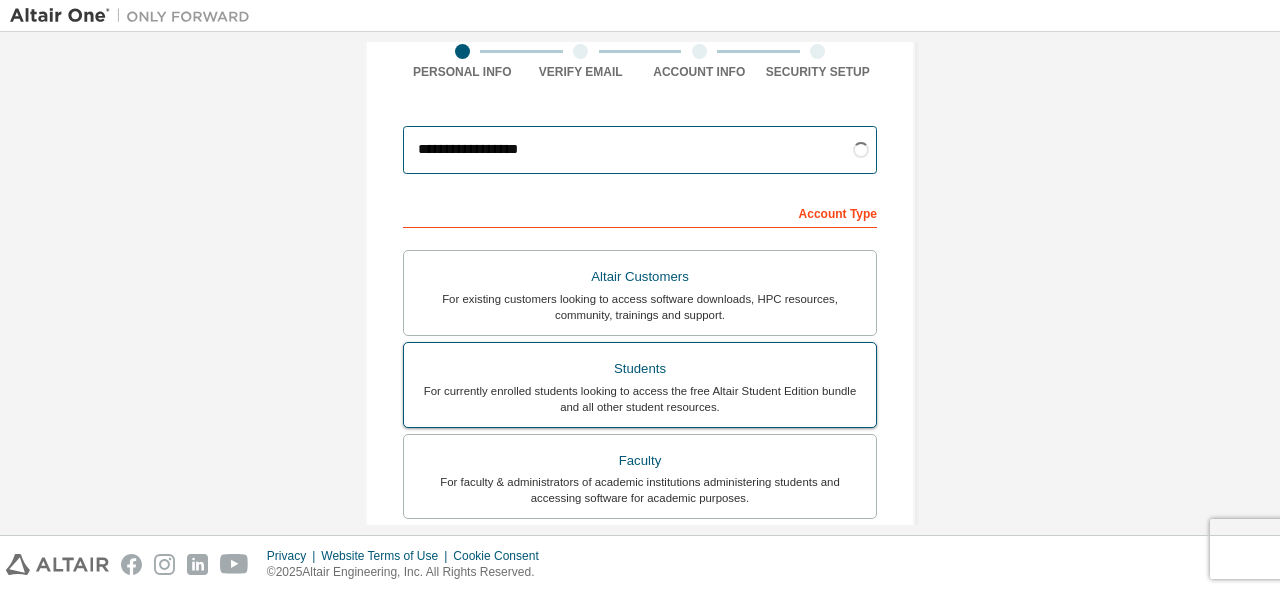 type on "**********" 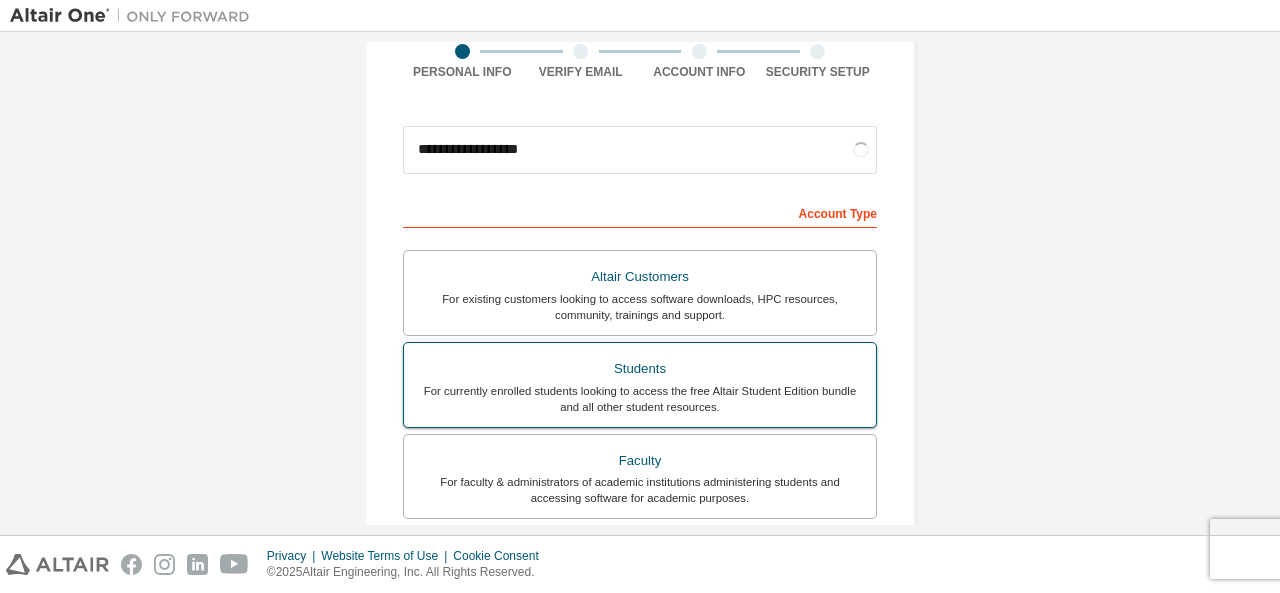 click on "Students" at bounding box center [640, 369] 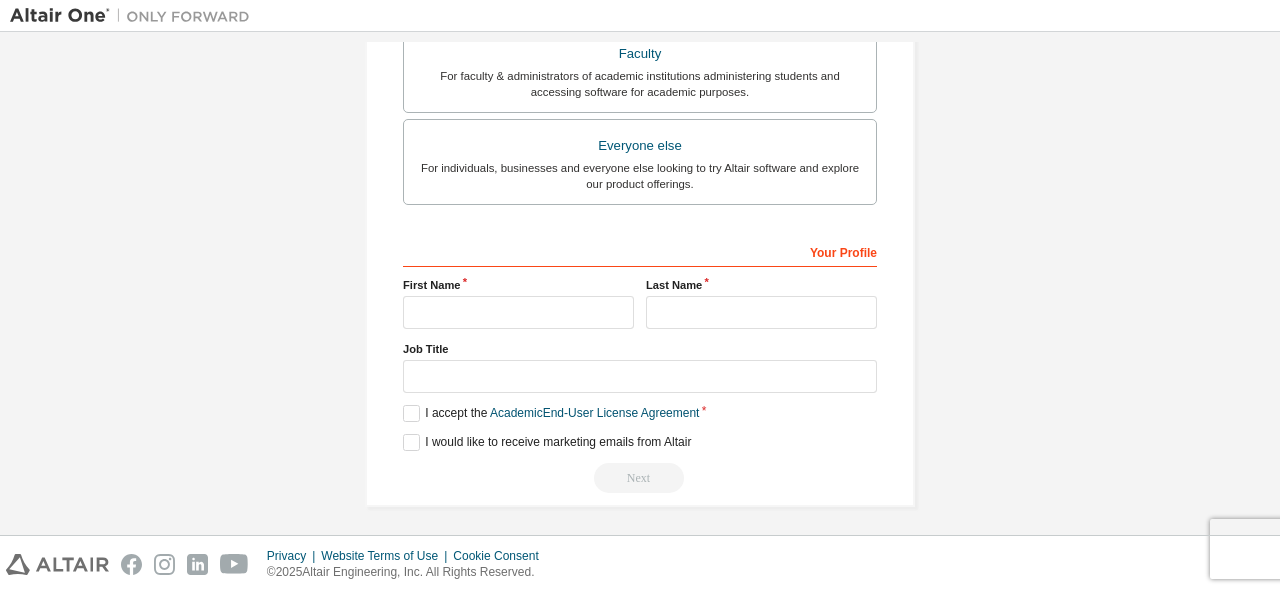 scroll, scrollTop: 570, scrollLeft: 0, axis: vertical 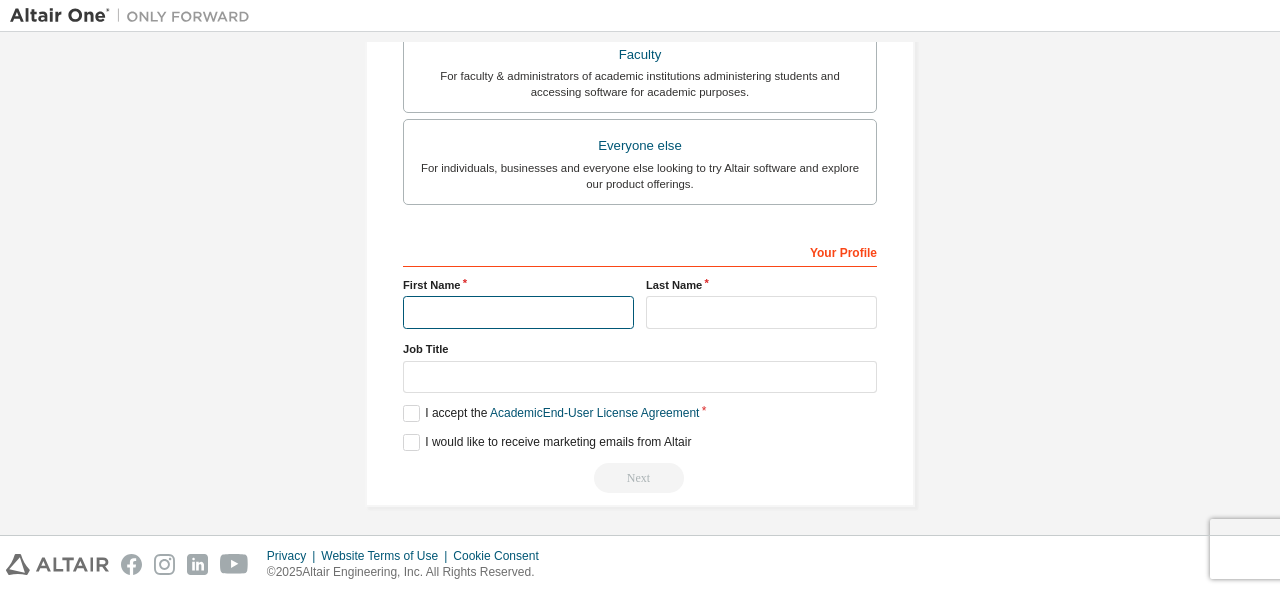 click at bounding box center [518, 312] 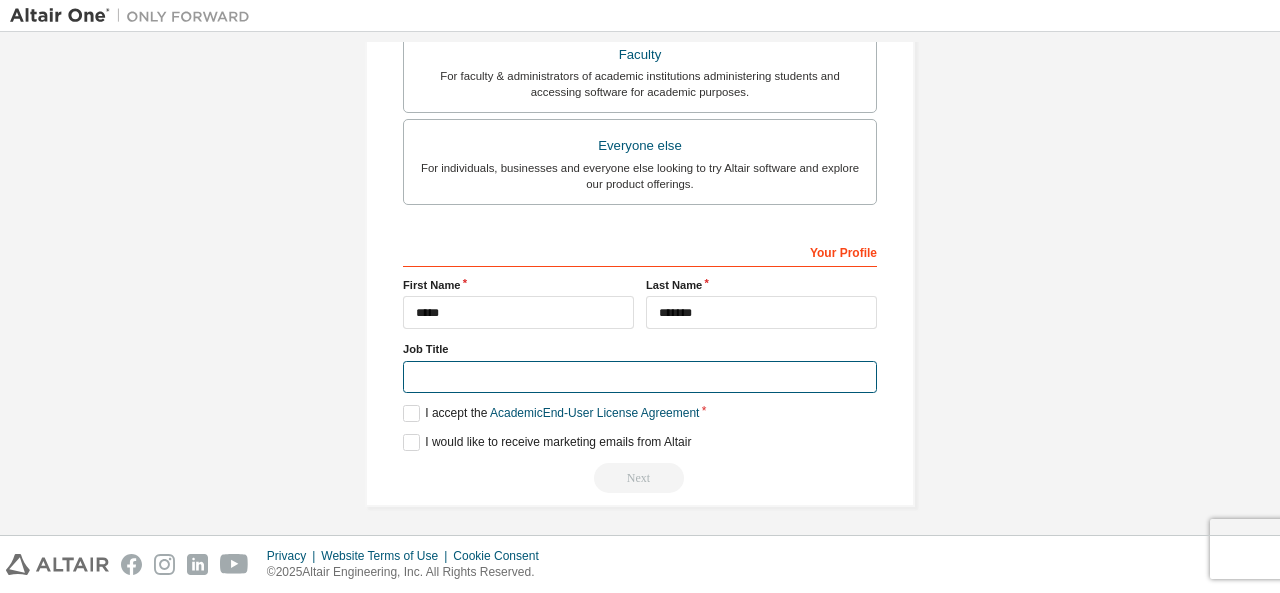 click at bounding box center (640, 377) 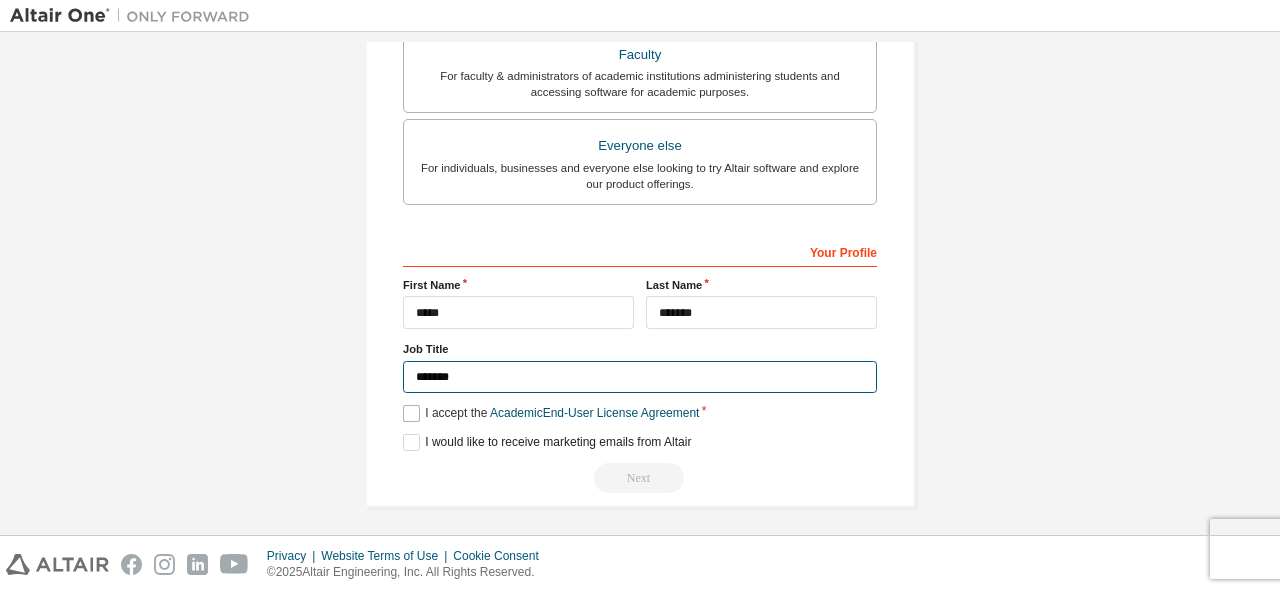 type on "*******" 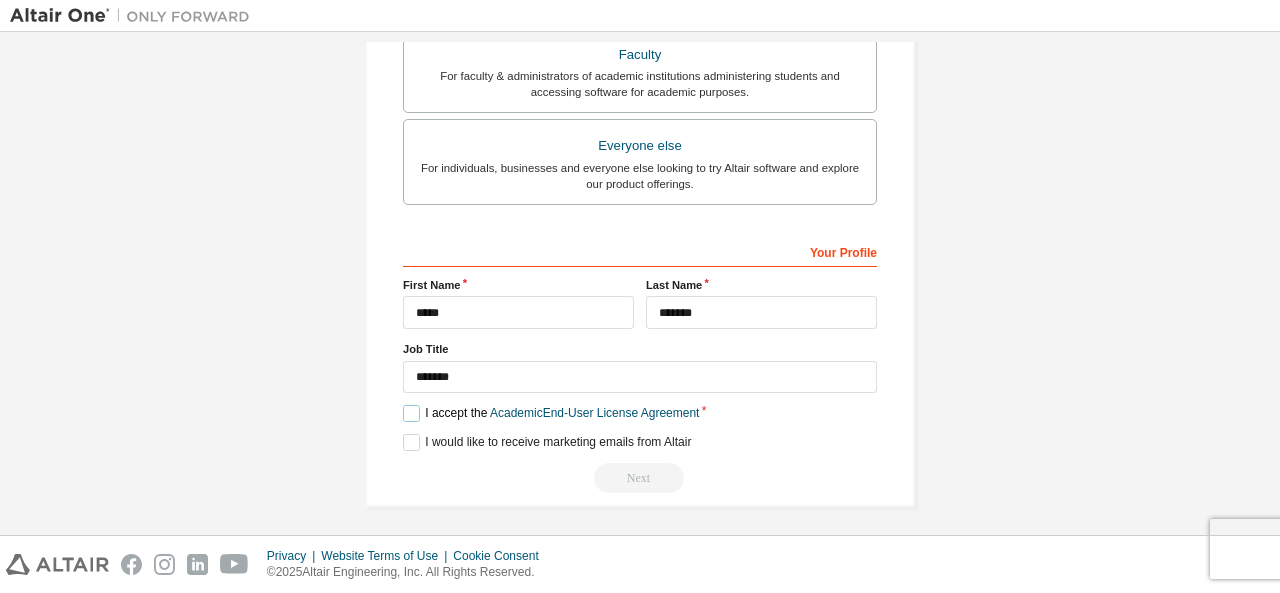 click on "I accept the   Academic   End-User License Agreement" at bounding box center (551, 413) 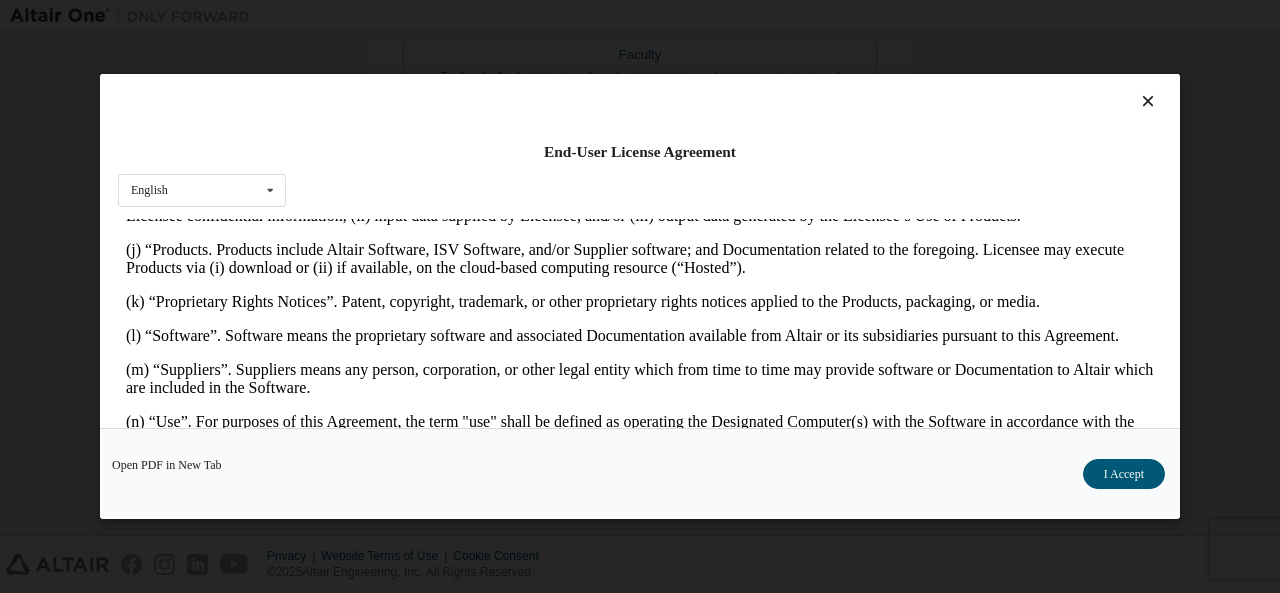 scroll, scrollTop: 908, scrollLeft: 0, axis: vertical 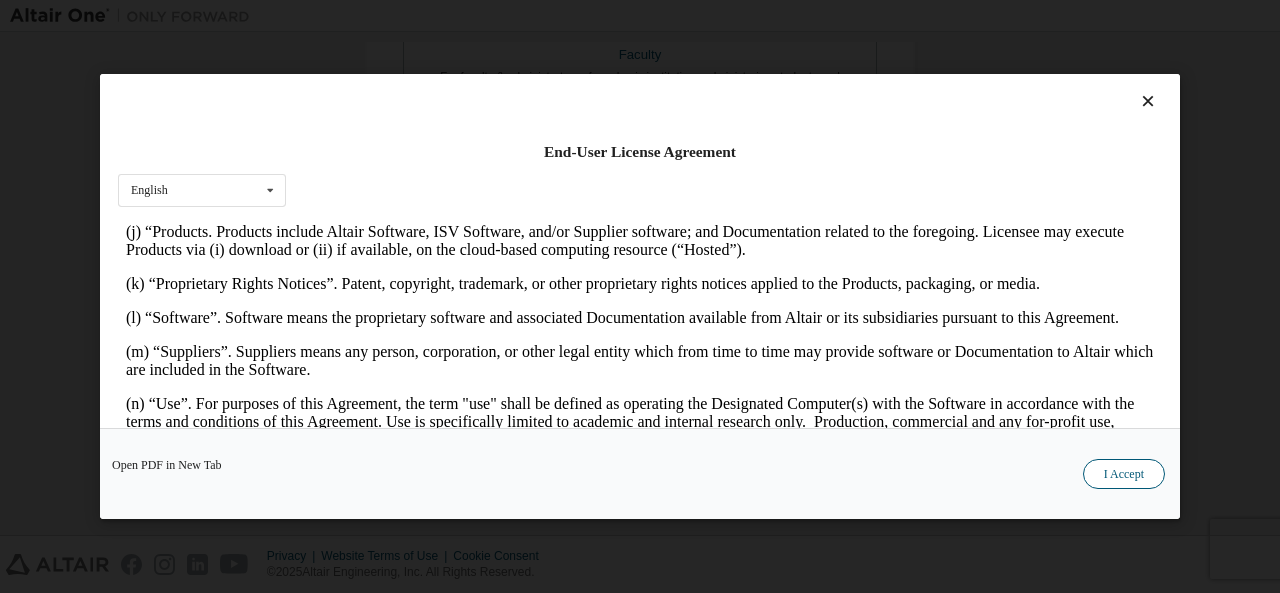 click on "I Accept" at bounding box center (1124, 474) 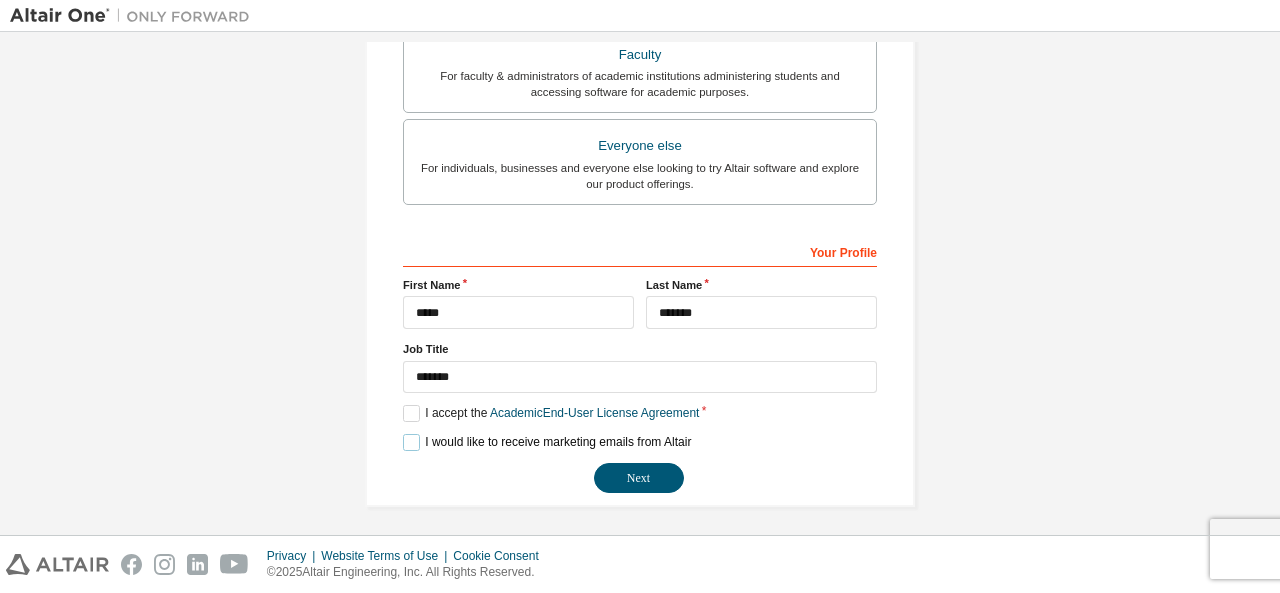 click on "I would like to receive marketing emails from Altair" at bounding box center (547, 442) 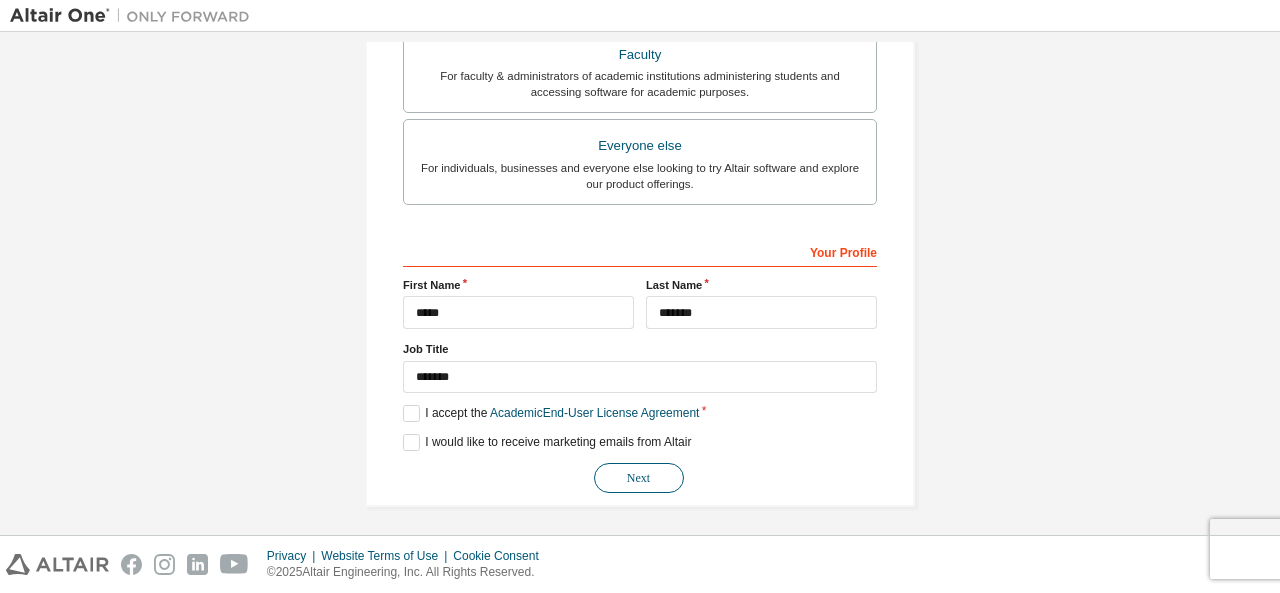 click on "Next" at bounding box center [639, 478] 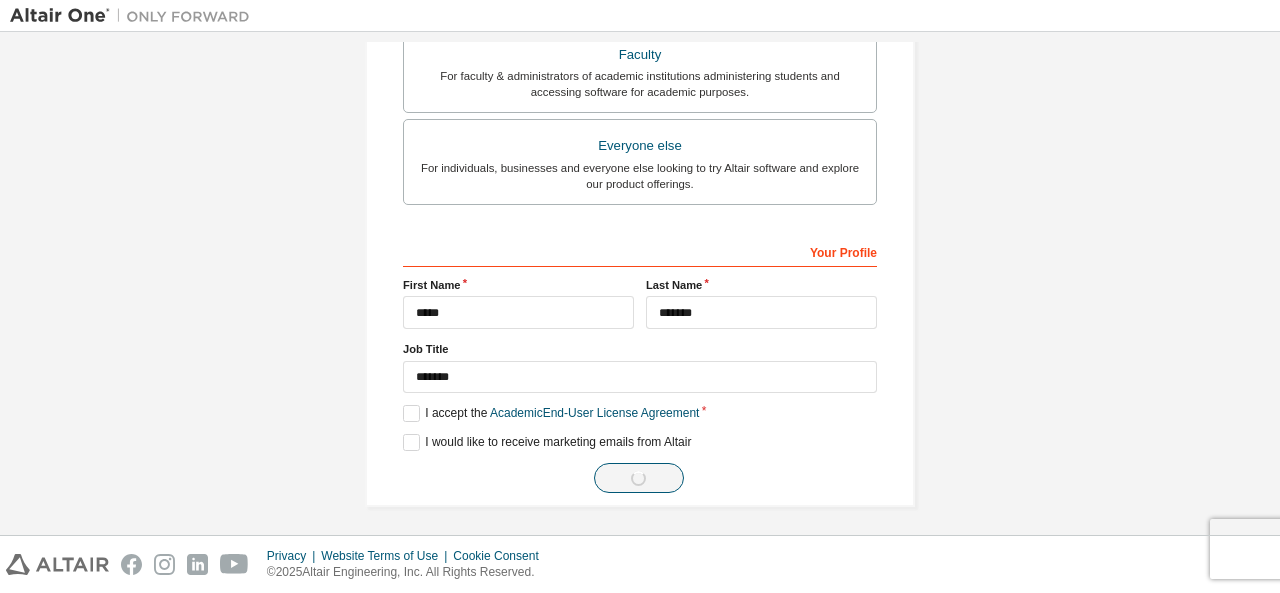 scroll, scrollTop: 0, scrollLeft: 0, axis: both 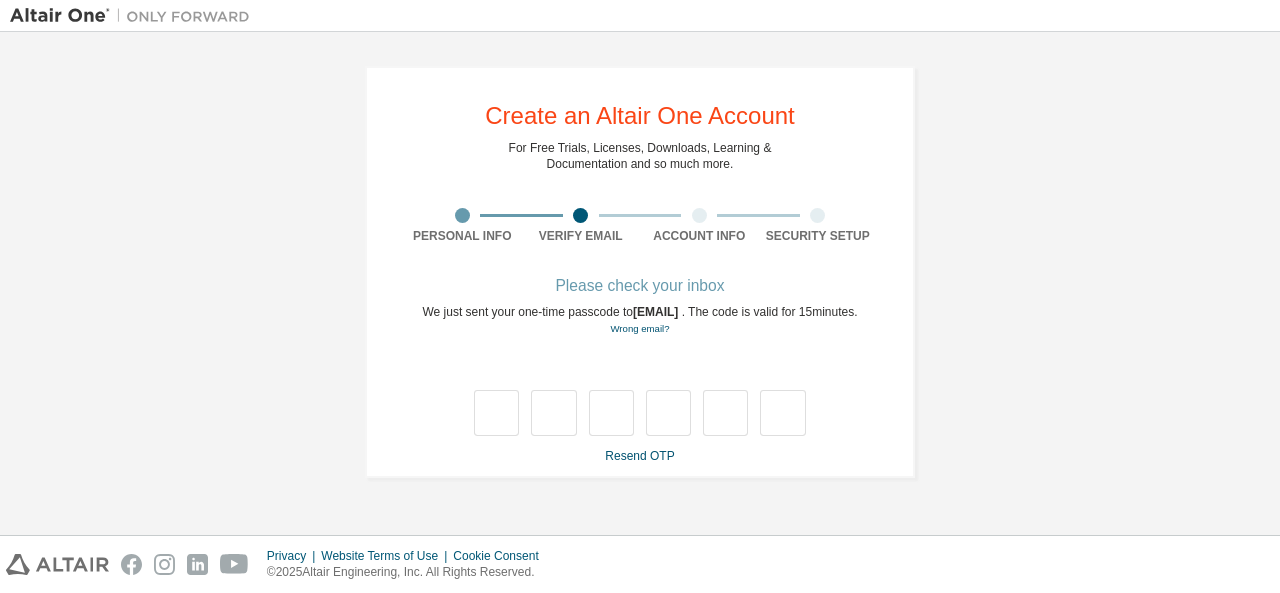 click on "Resend OTP" at bounding box center [639, 456] 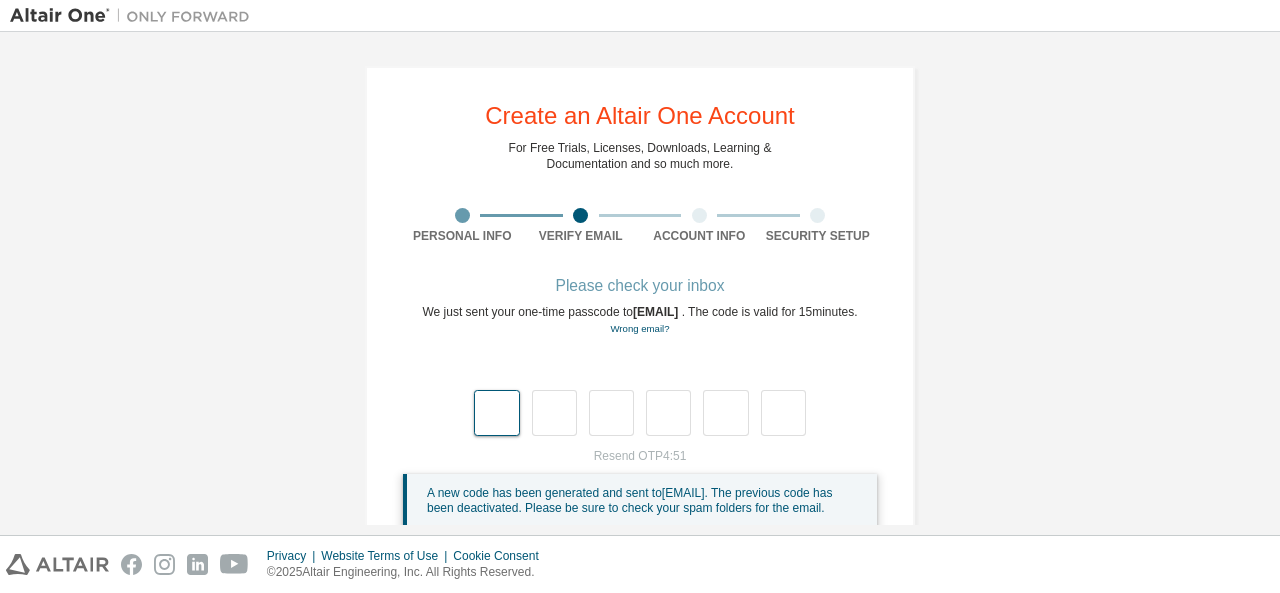 click at bounding box center (496, 413) 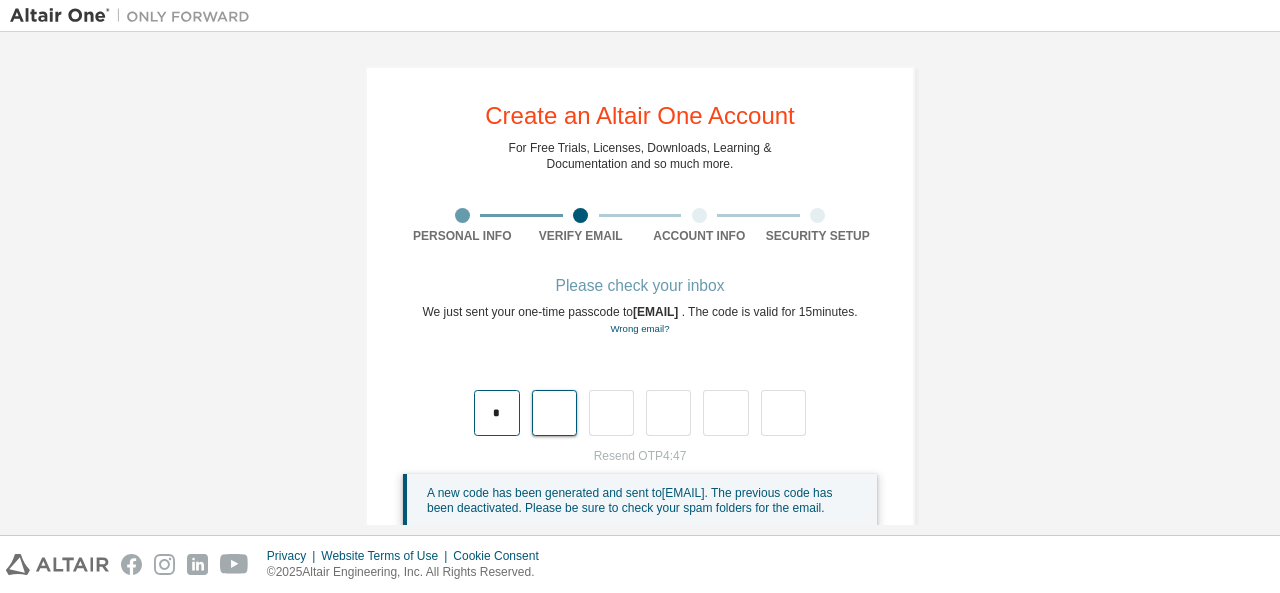 type on "*" 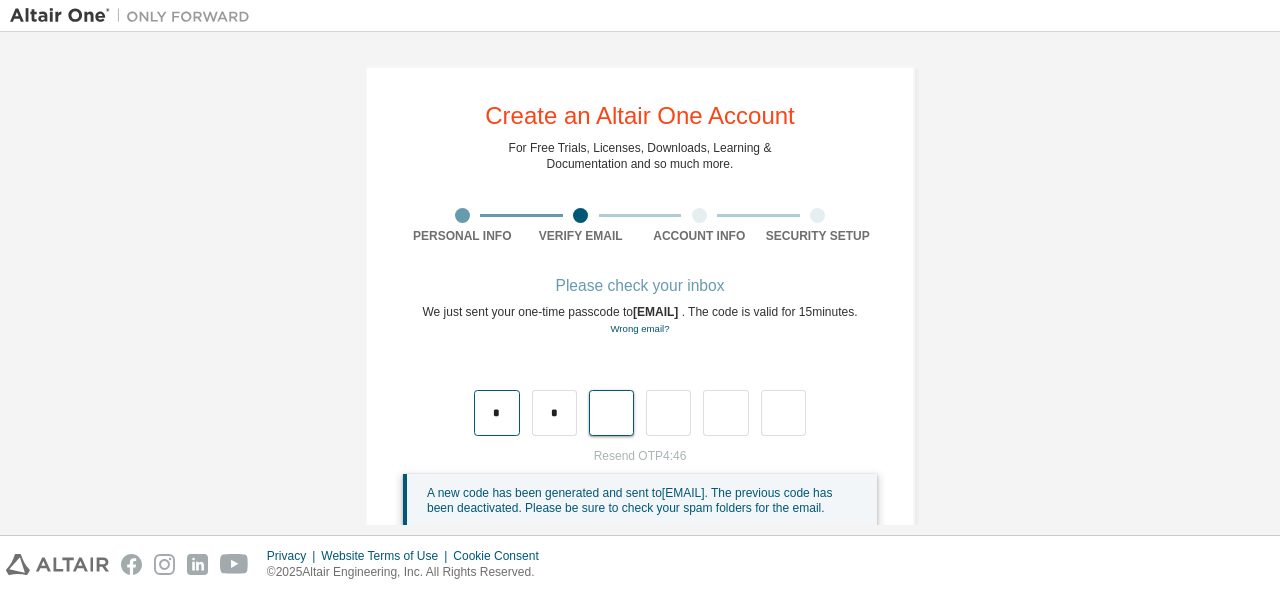 type on "*" 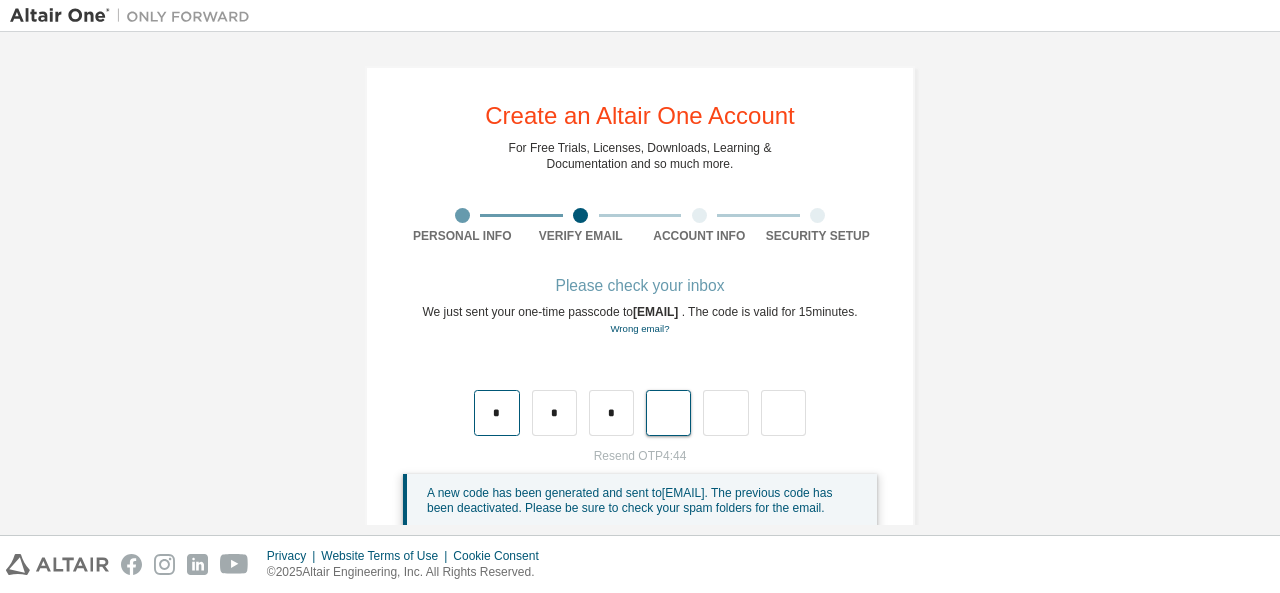 type on "*" 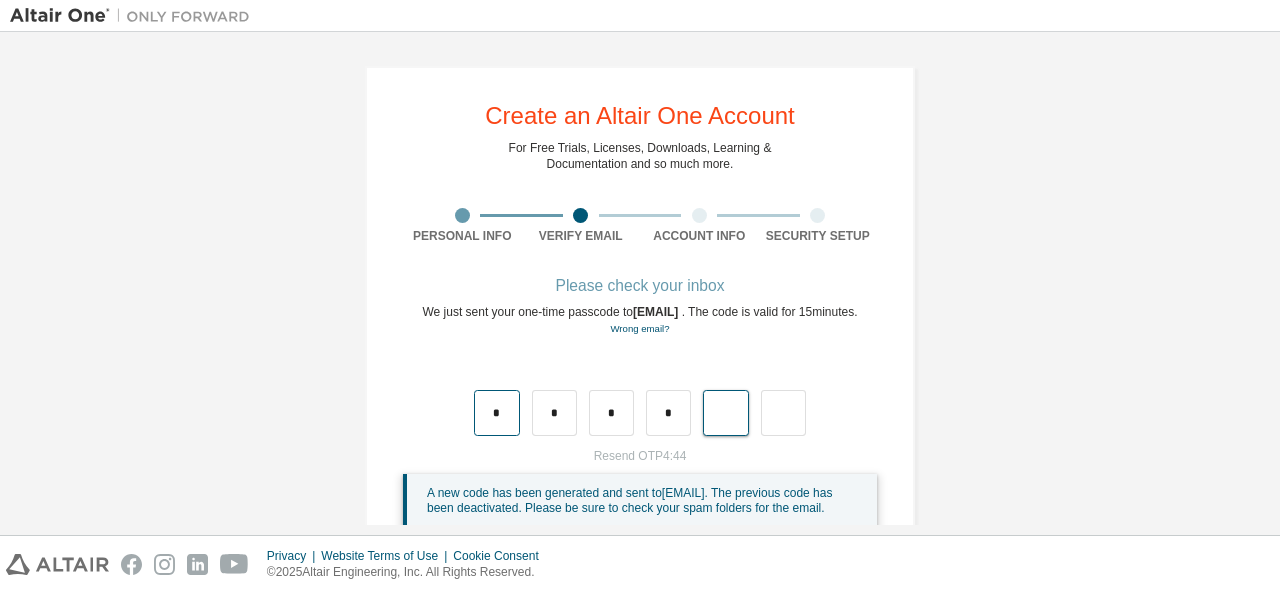 type on "*" 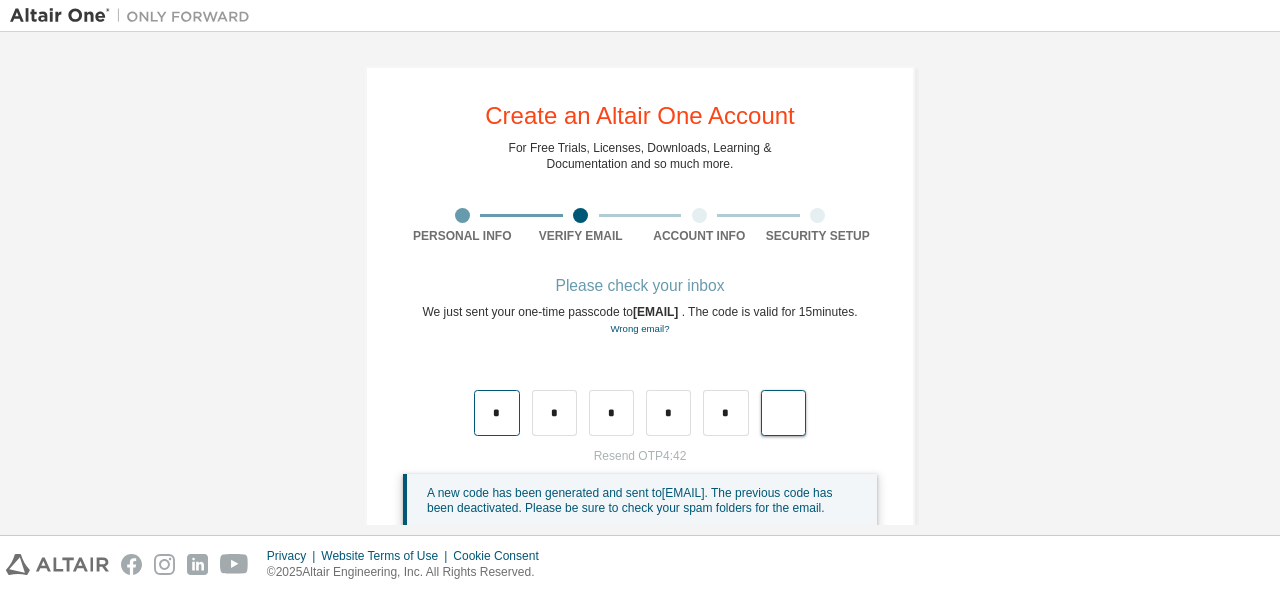 type on "*" 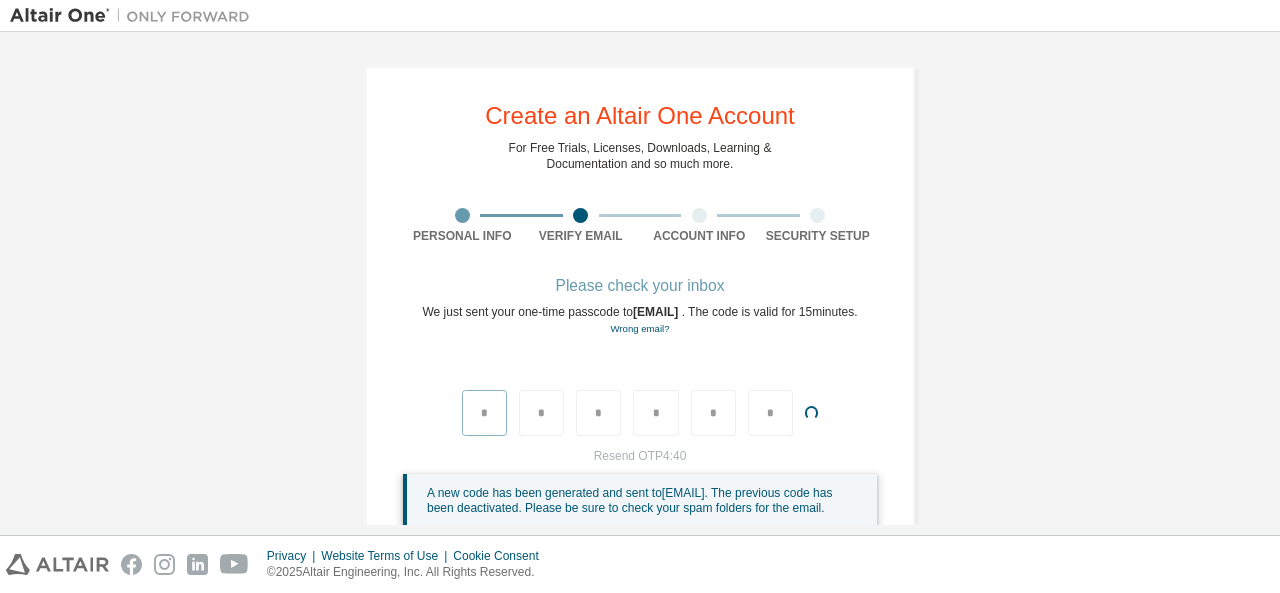 type 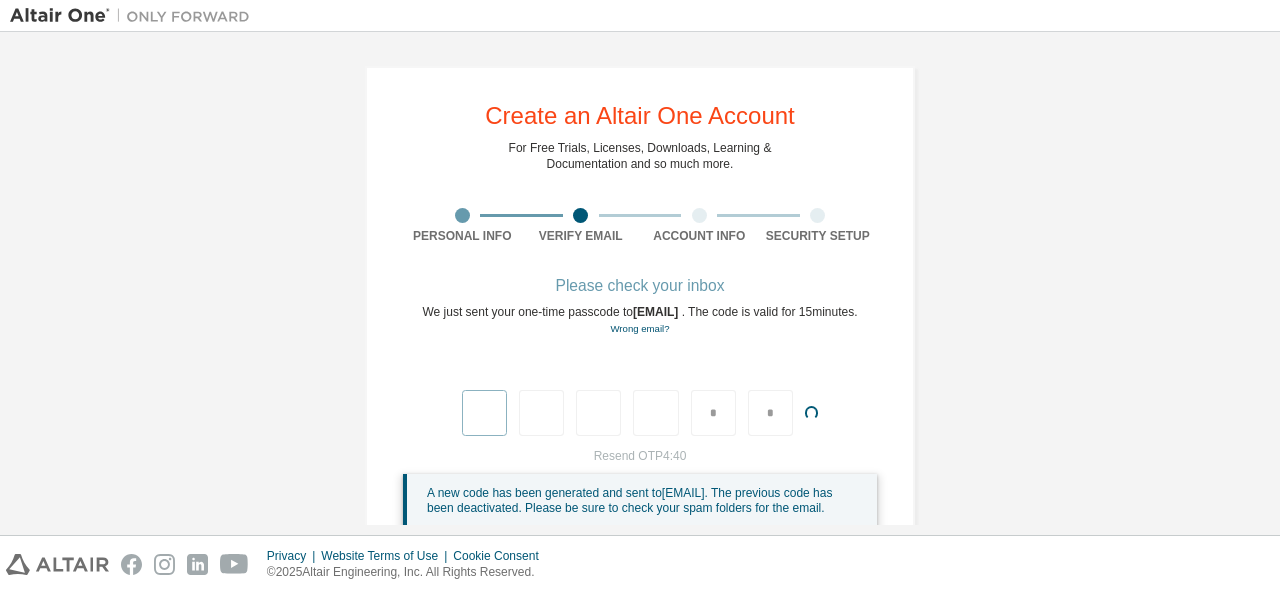 type 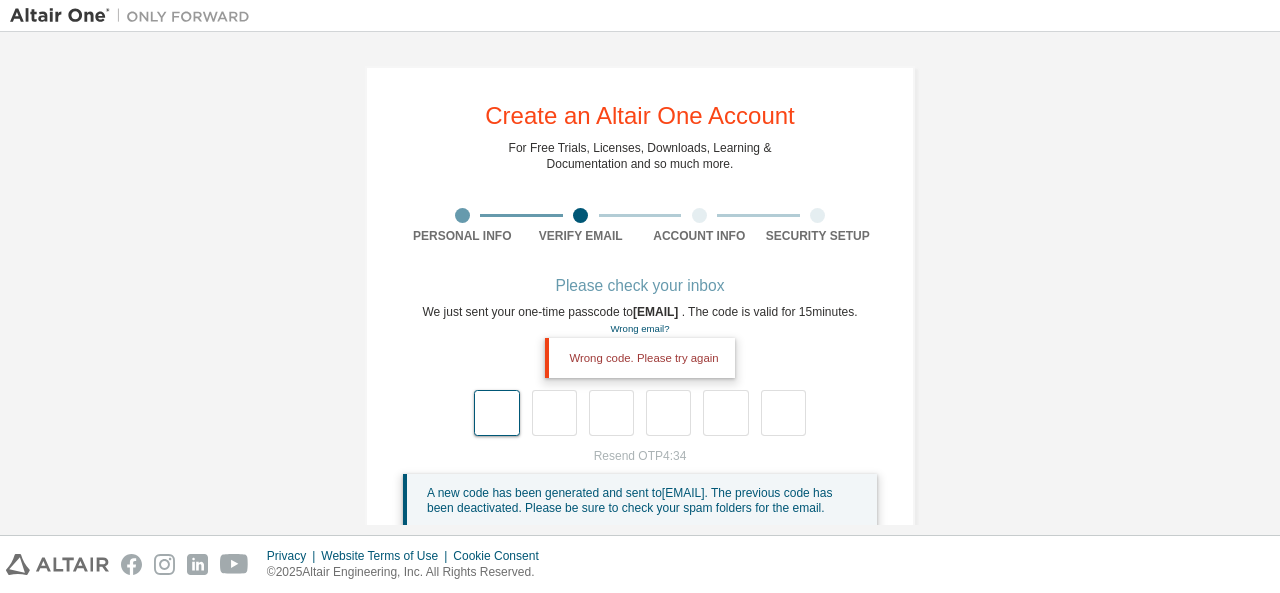 click at bounding box center (496, 413) 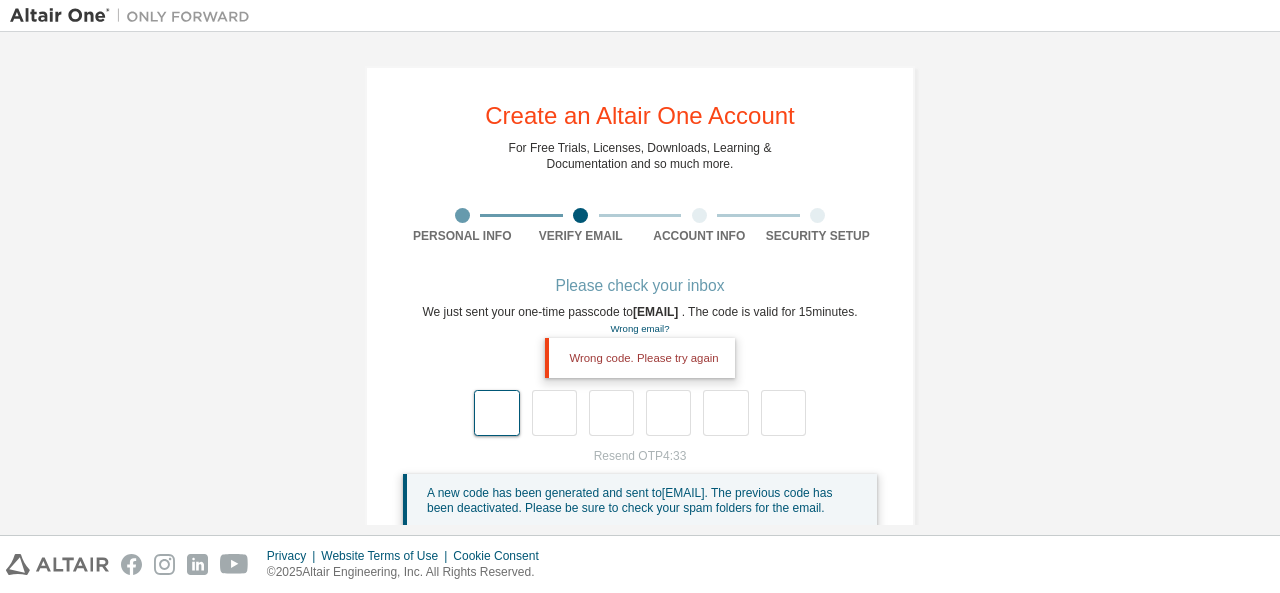 type on "*" 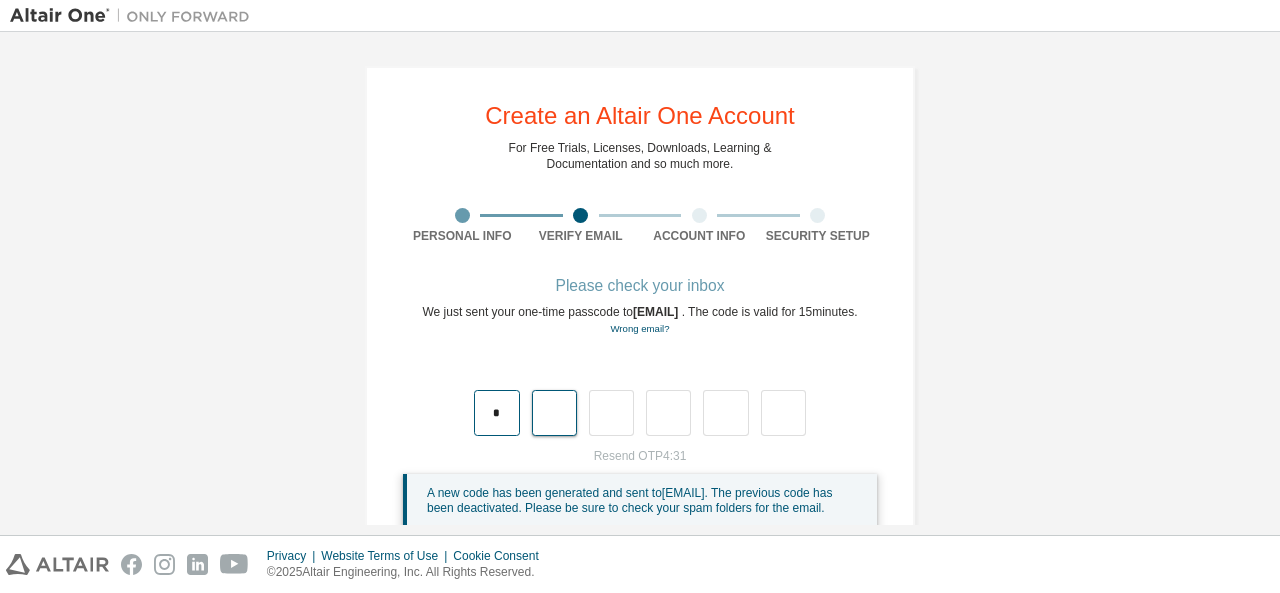 type on "*" 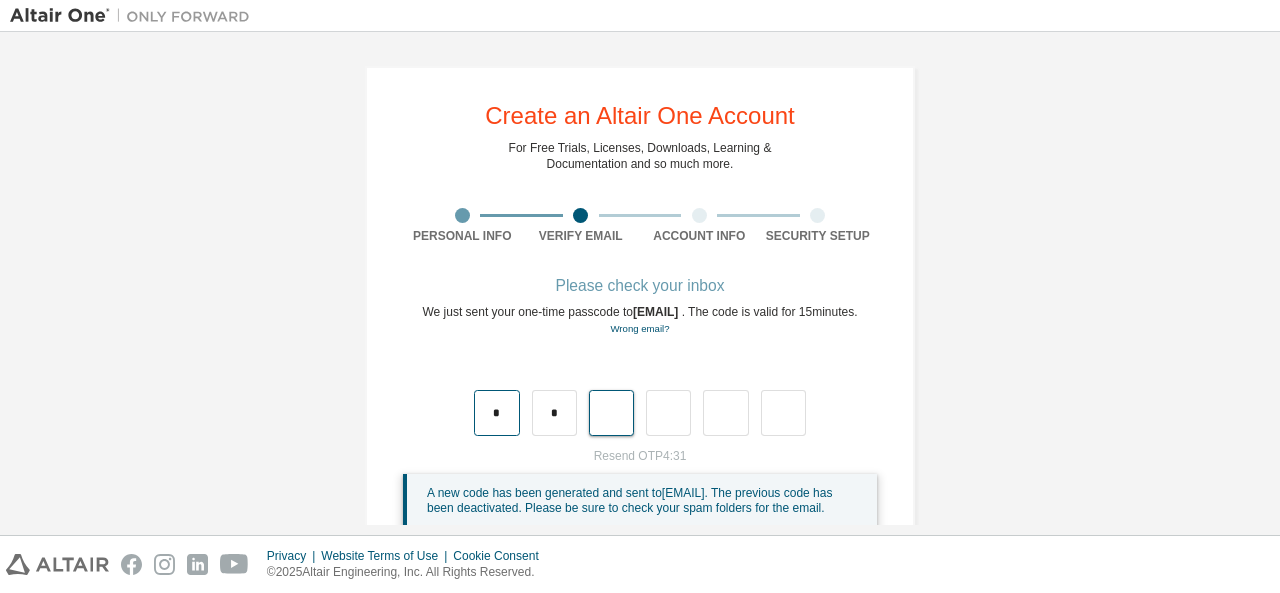 type on "*" 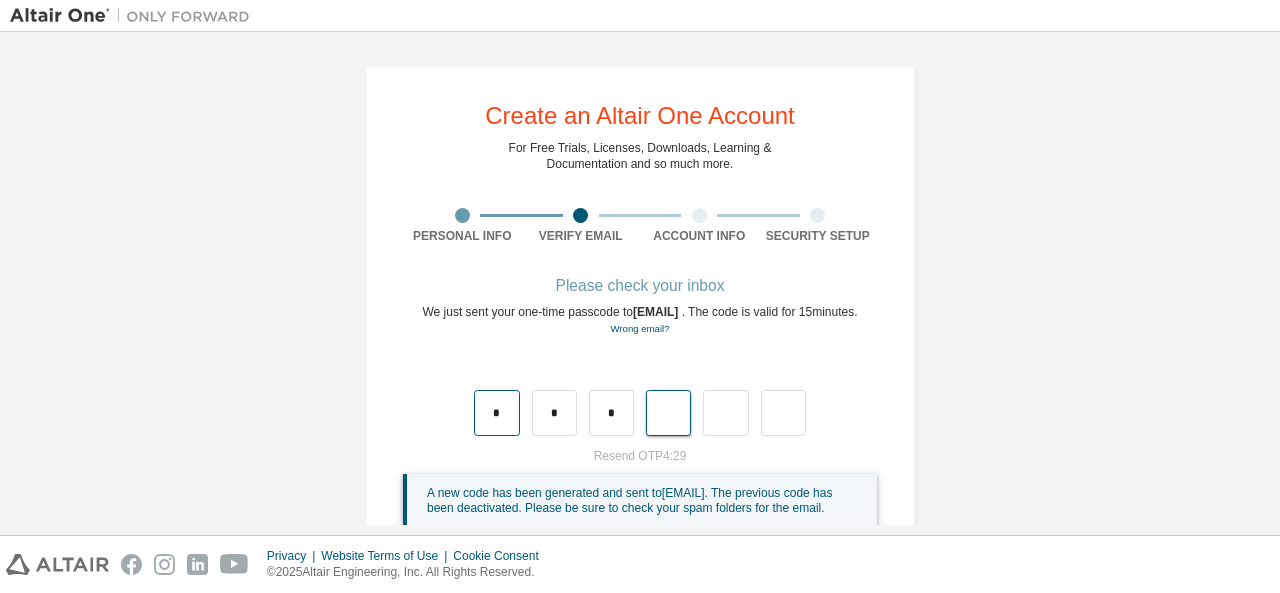 type on "*" 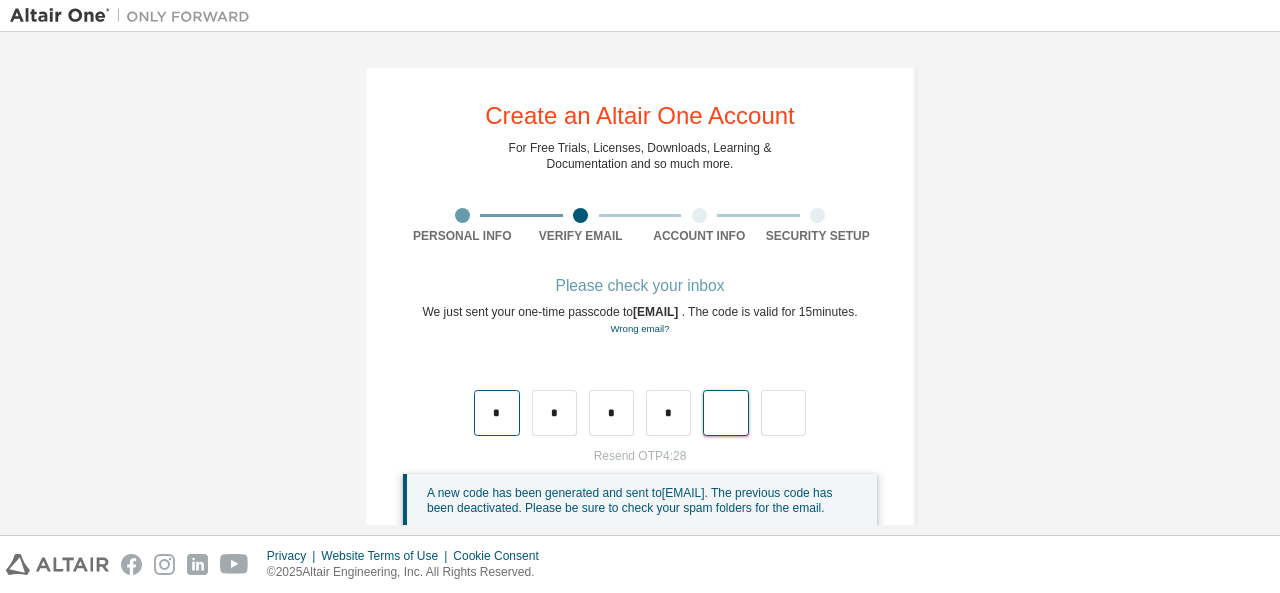 type on "*" 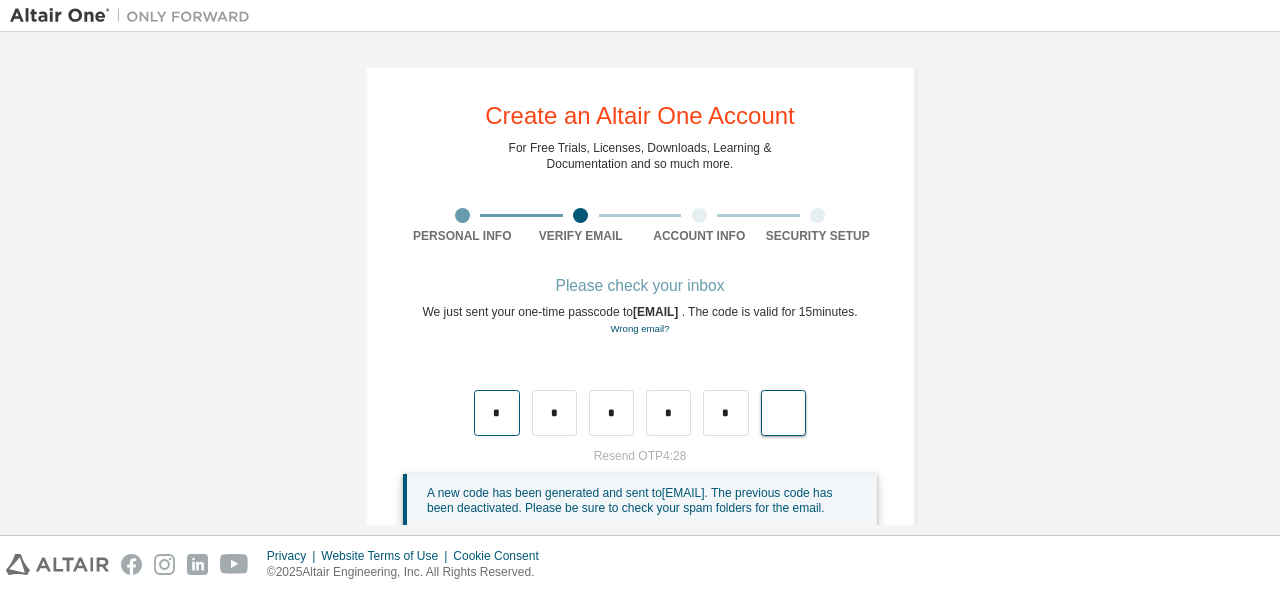 type on "*" 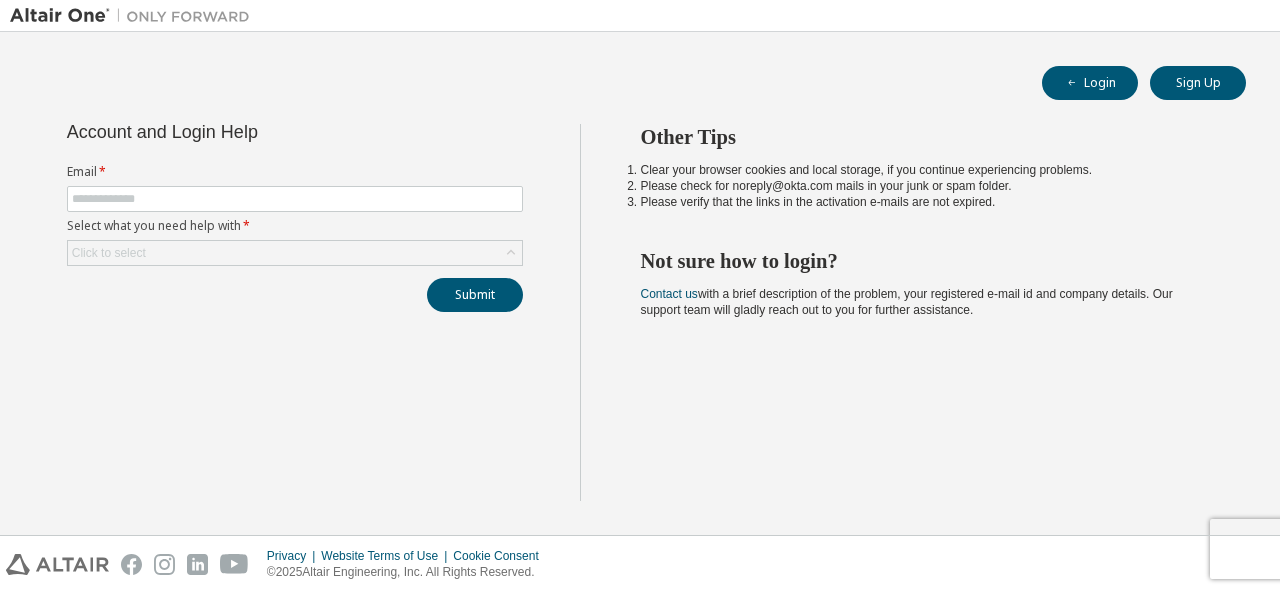 scroll, scrollTop: 0, scrollLeft: 0, axis: both 